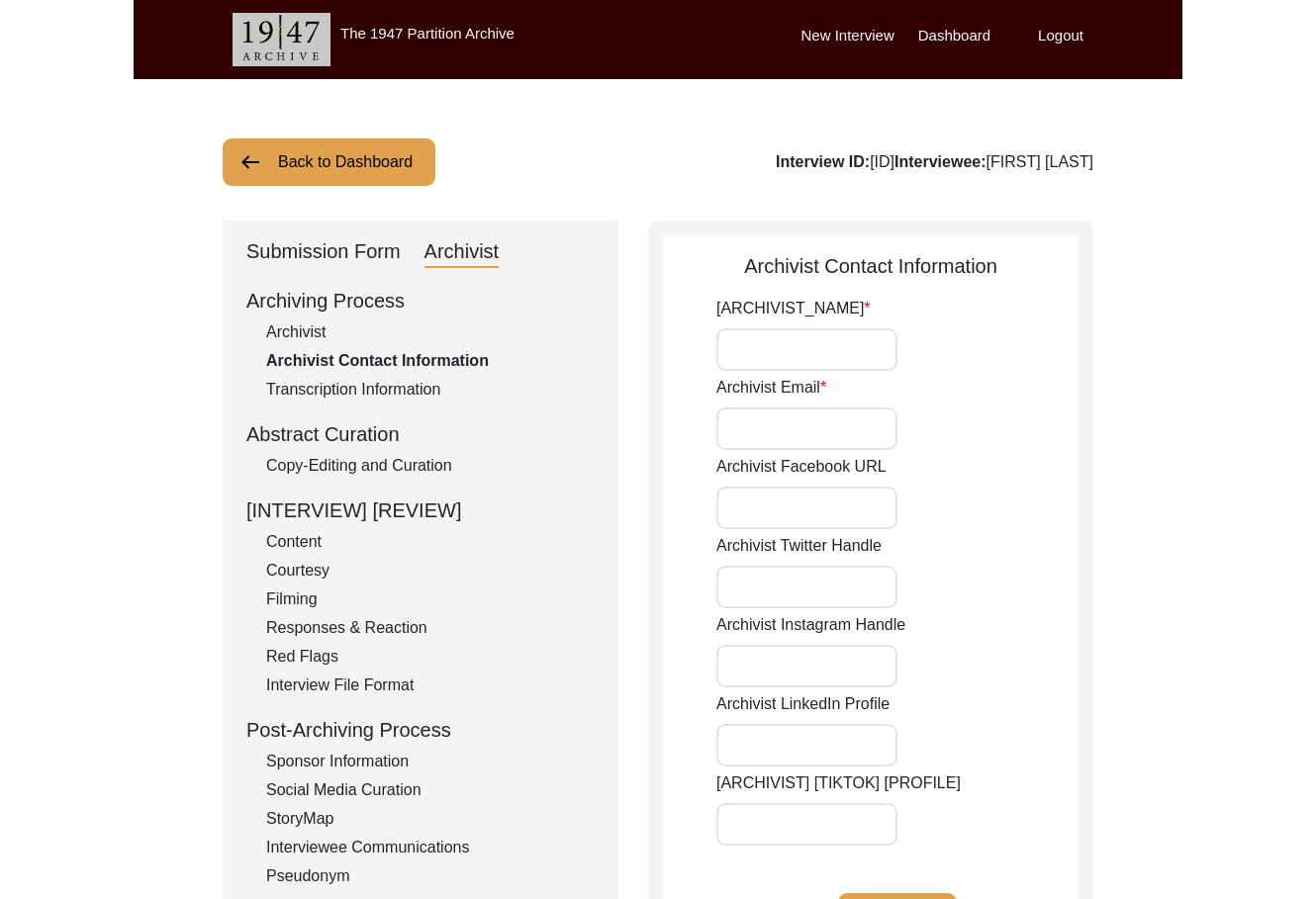 scroll, scrollTop: 0, scrollLeft: 0, axis: both 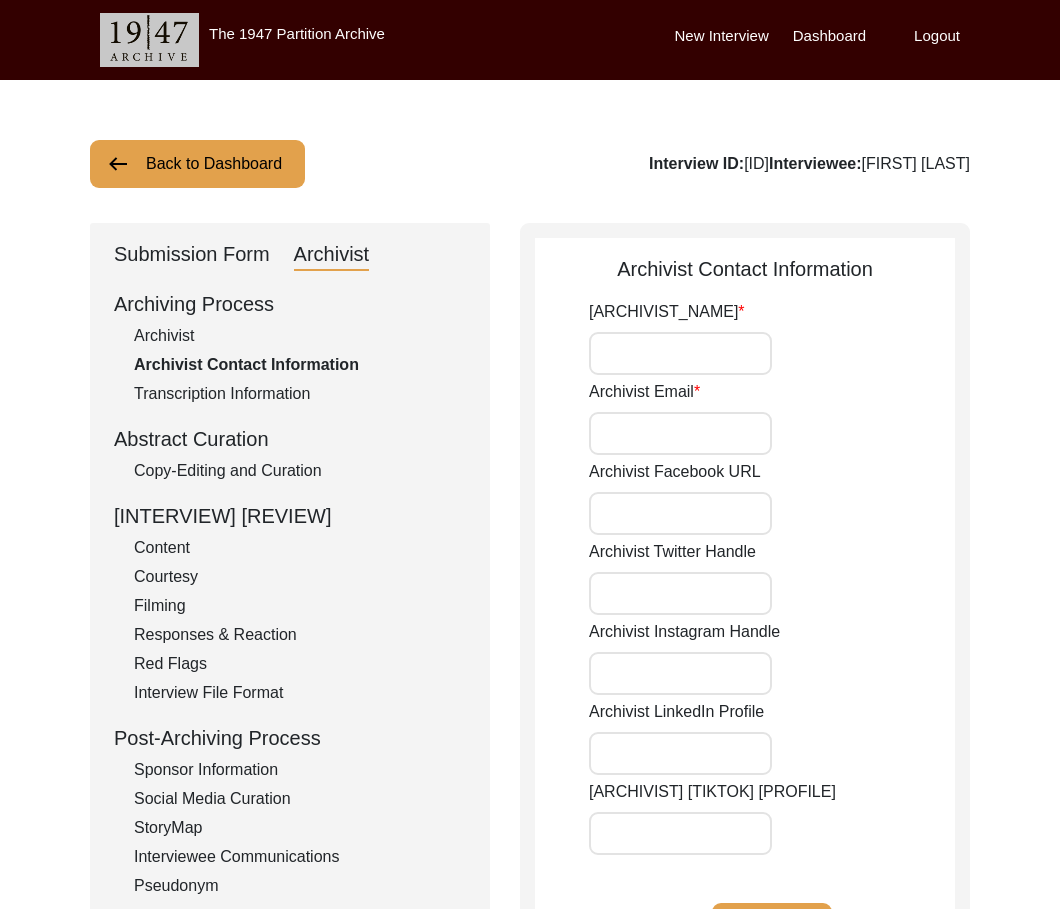 click on "Back to Dashboard" at bounding box center (197, 164) 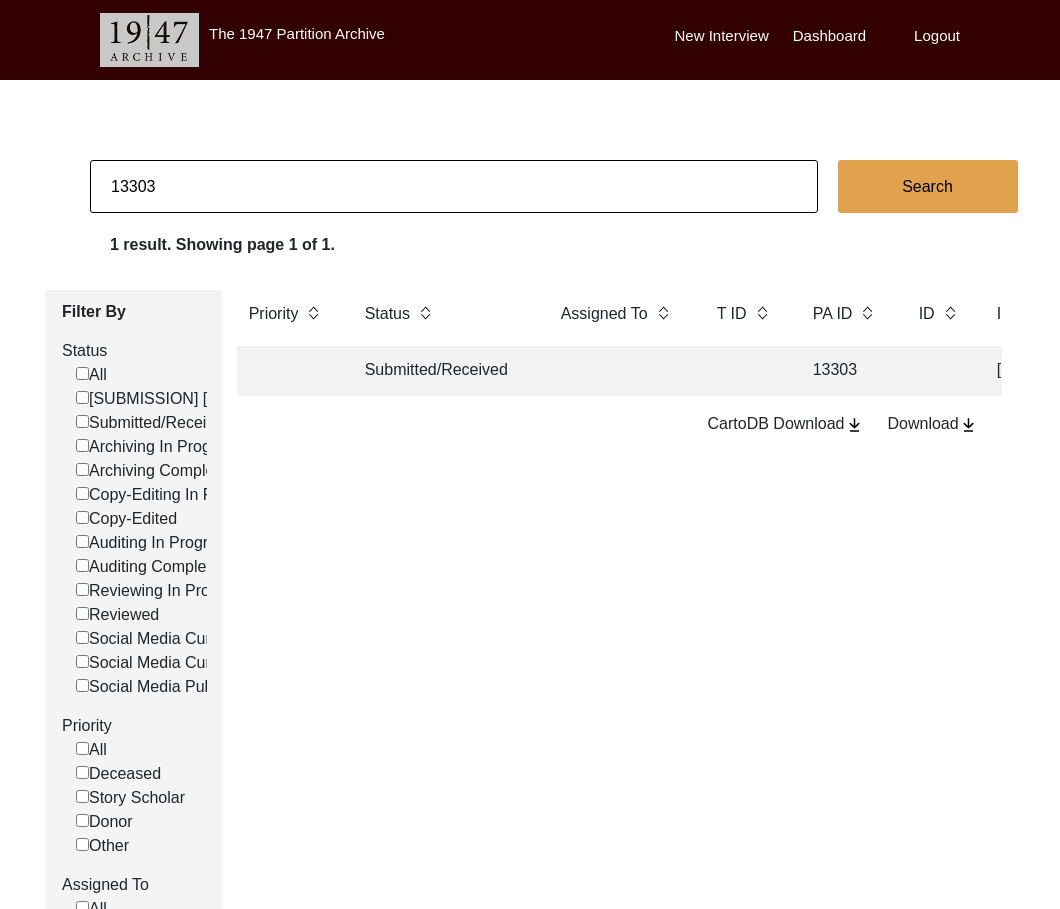 click on "Logout" at bounding box center (937, 36) 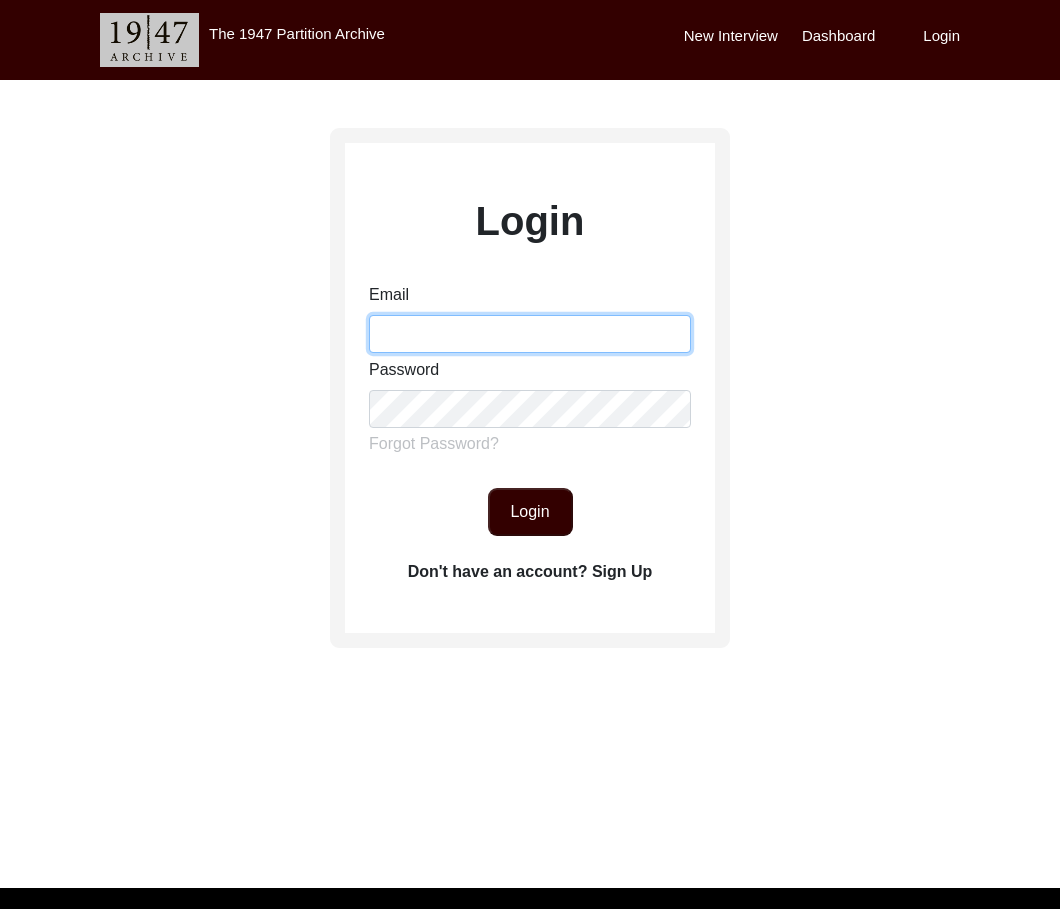 click on "Email" at bounding box center [530, 334] 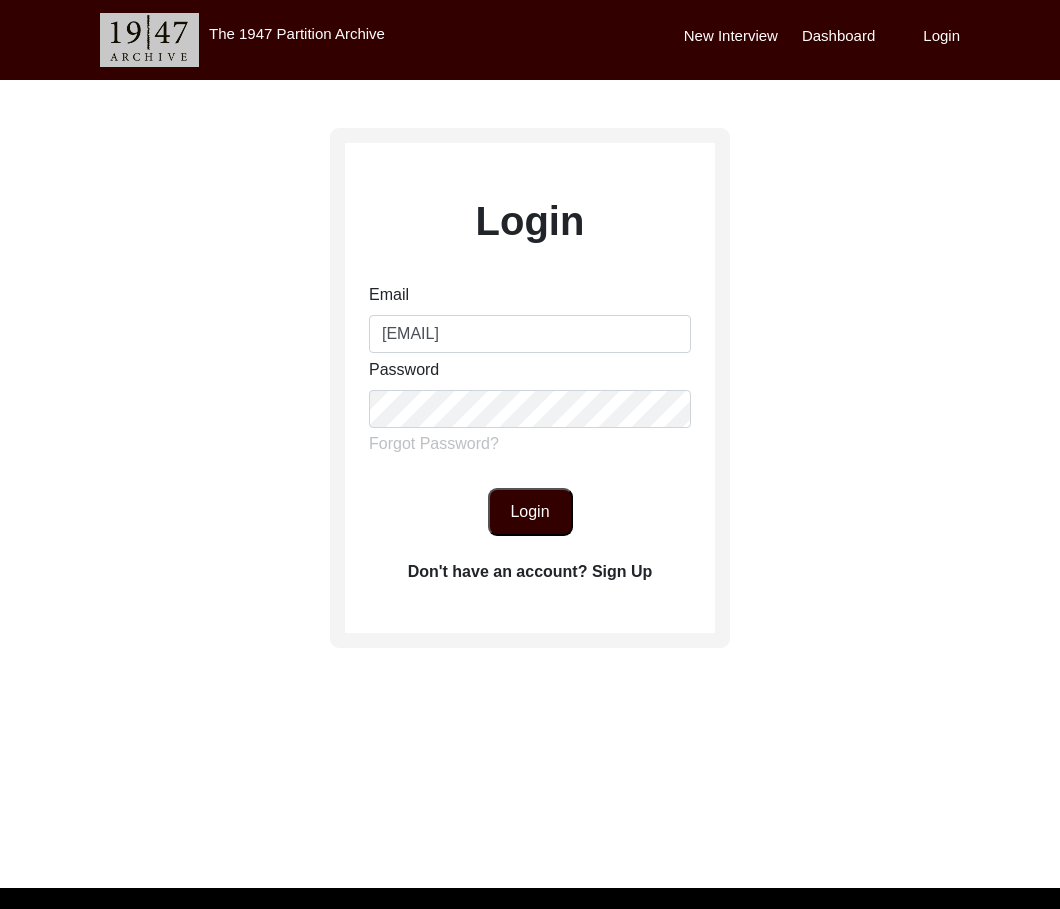 drag, startPoint x: 527, startPoint y: 514, endPoint x: 541, endPoint y: 508, distance: 15.231546 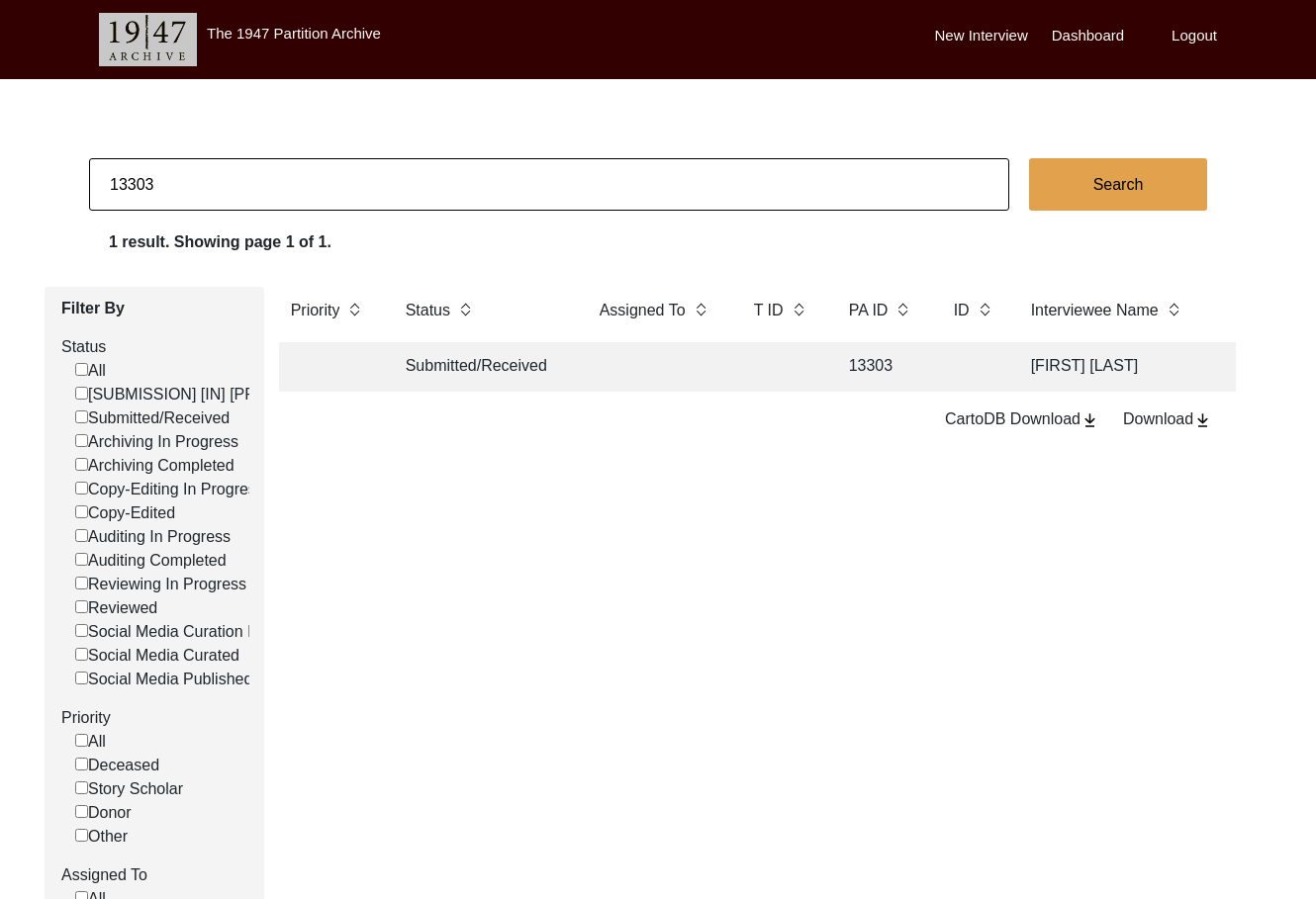 click on "13303" at bounding box center (549, 184) 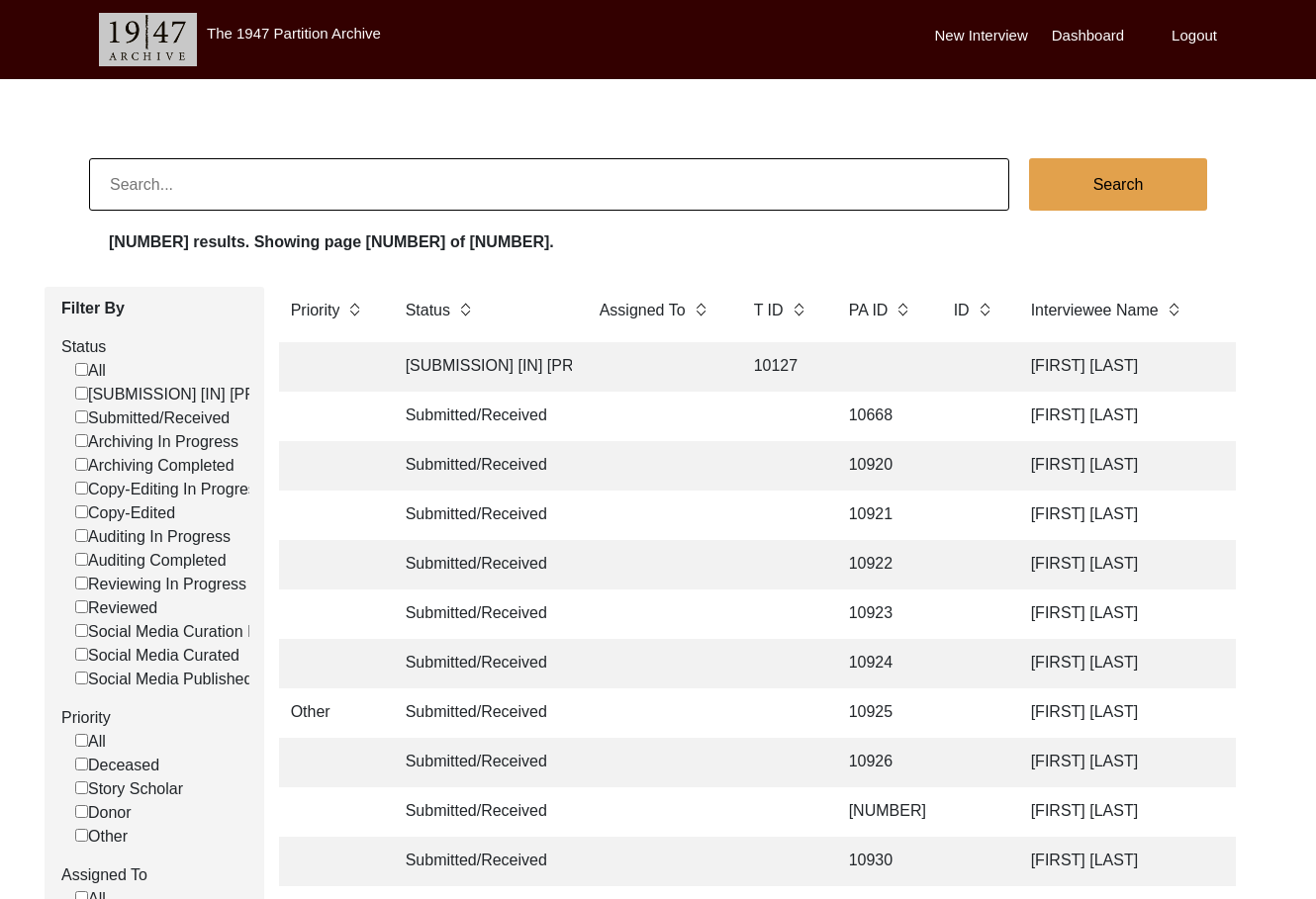 click on "Submitted/Received" at bounding box center (202, 395) 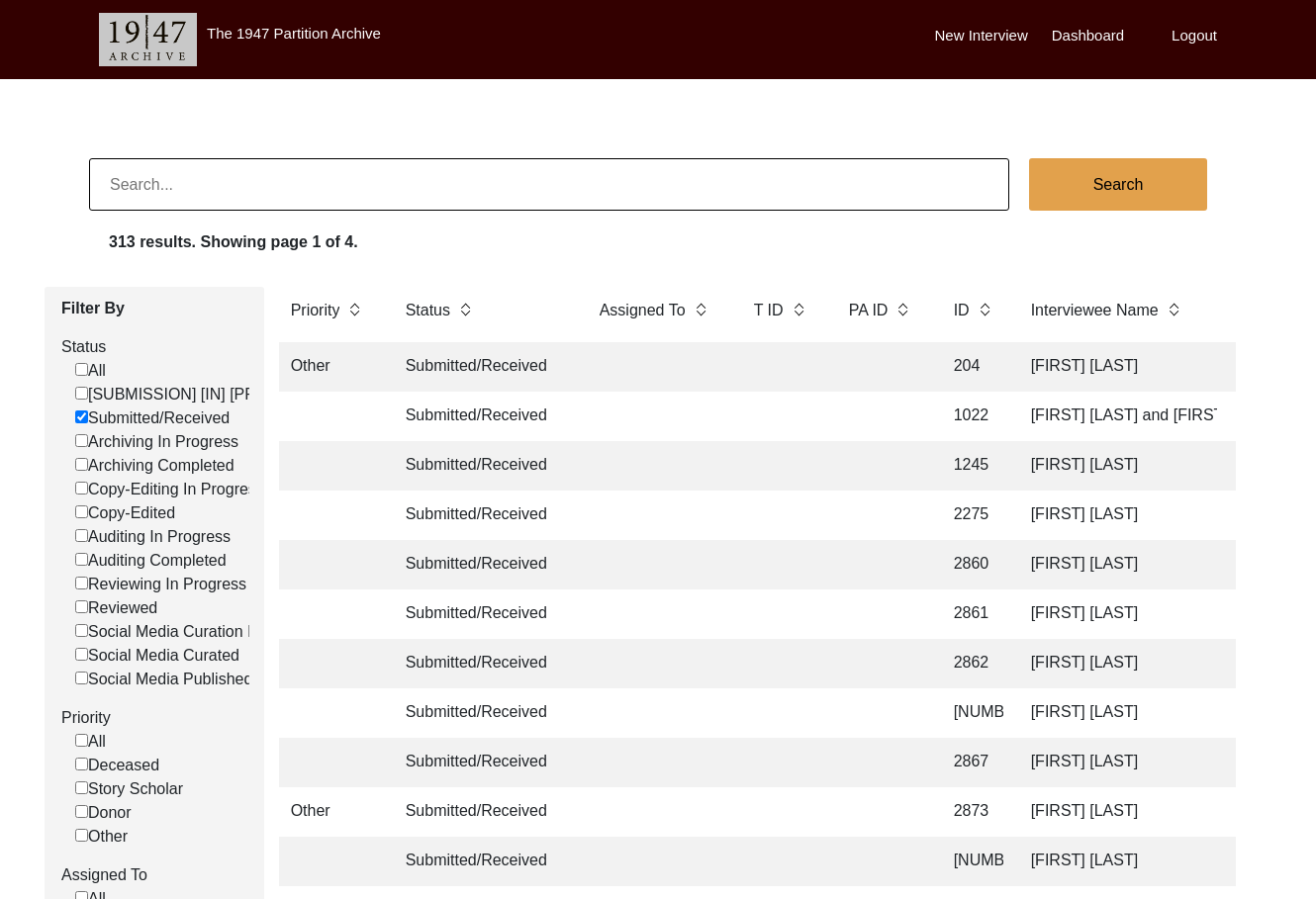 click on "Submitted/Received" at bounding box center (81, 393) 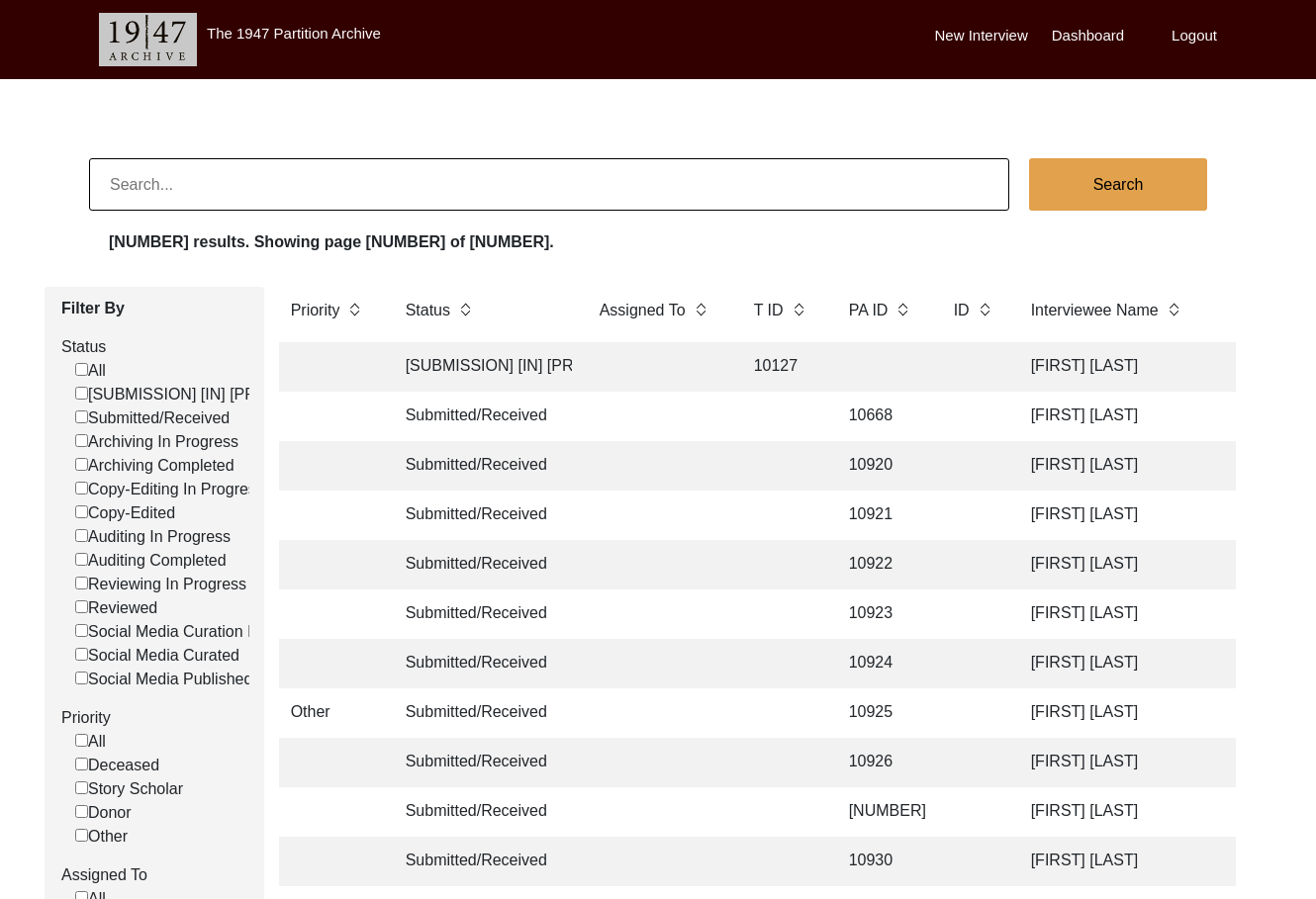 click at bounding box center (549, 184) 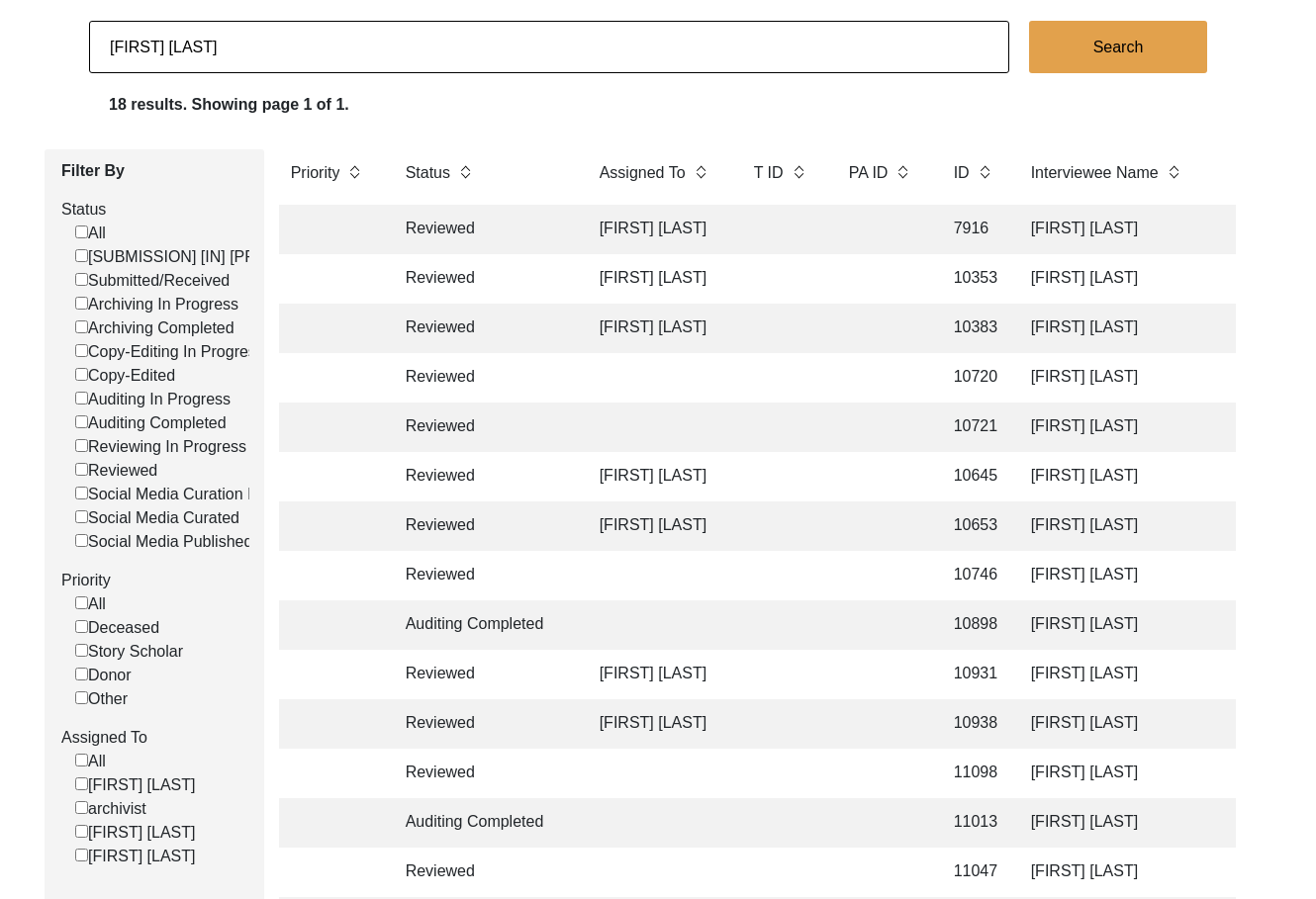 scroll, scrollTop: 167, scrollLeft: 0, axis: vertical 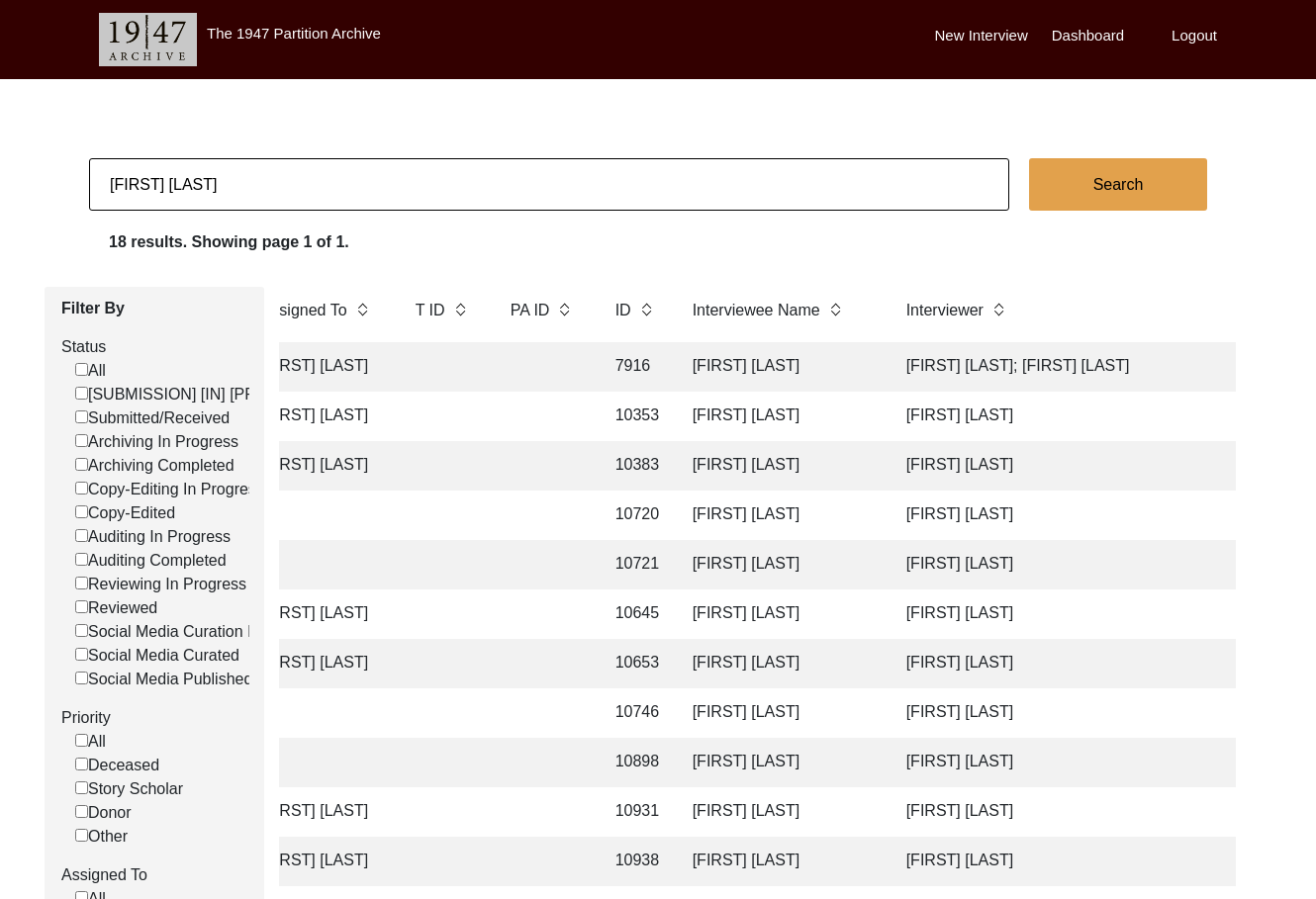 click on "[FIRST] [LAST]" at bounding box center (549, 184) 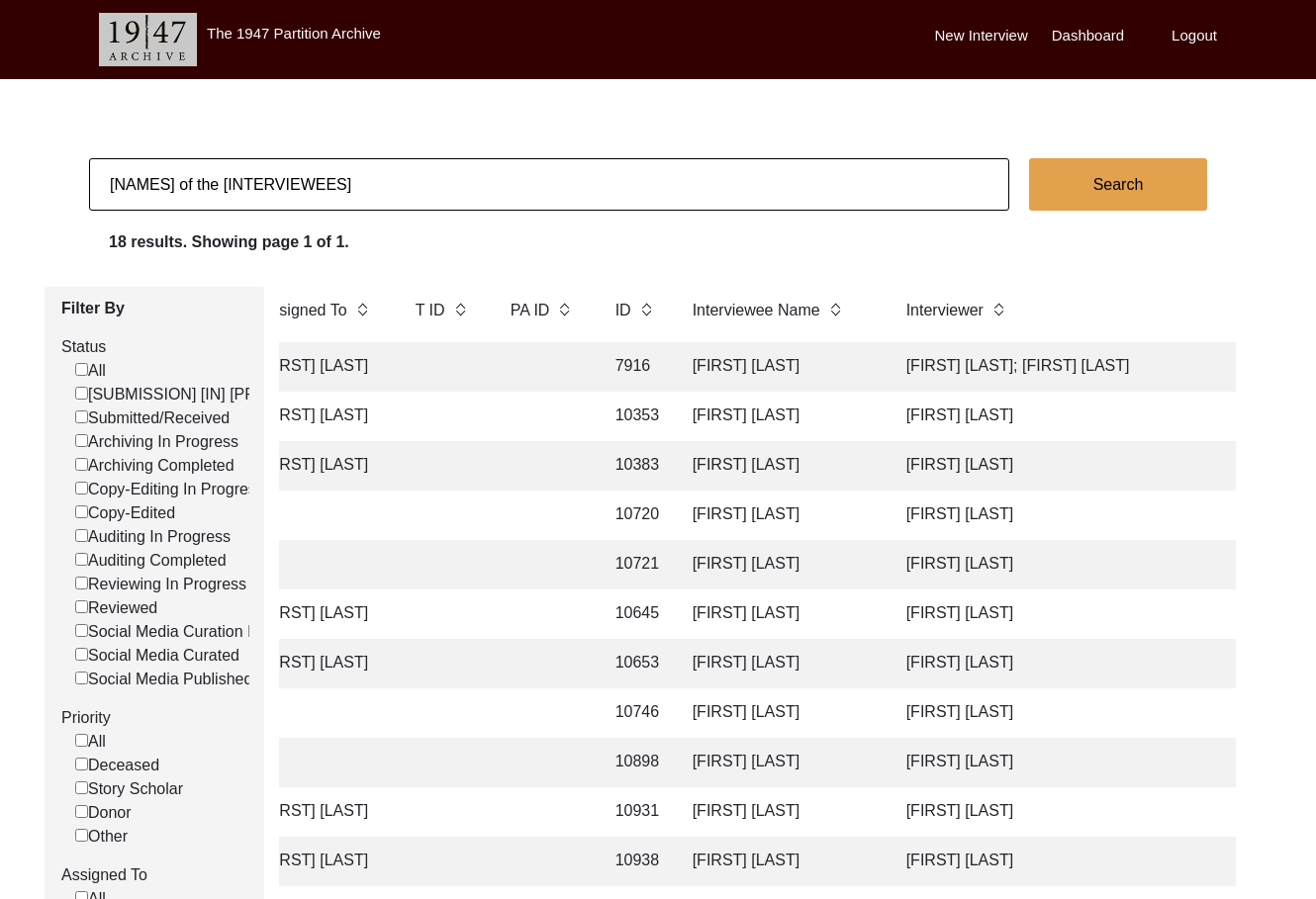 click on "[NAMES] of the [INTERVIEWEES]" at bounding box center (549, 184) 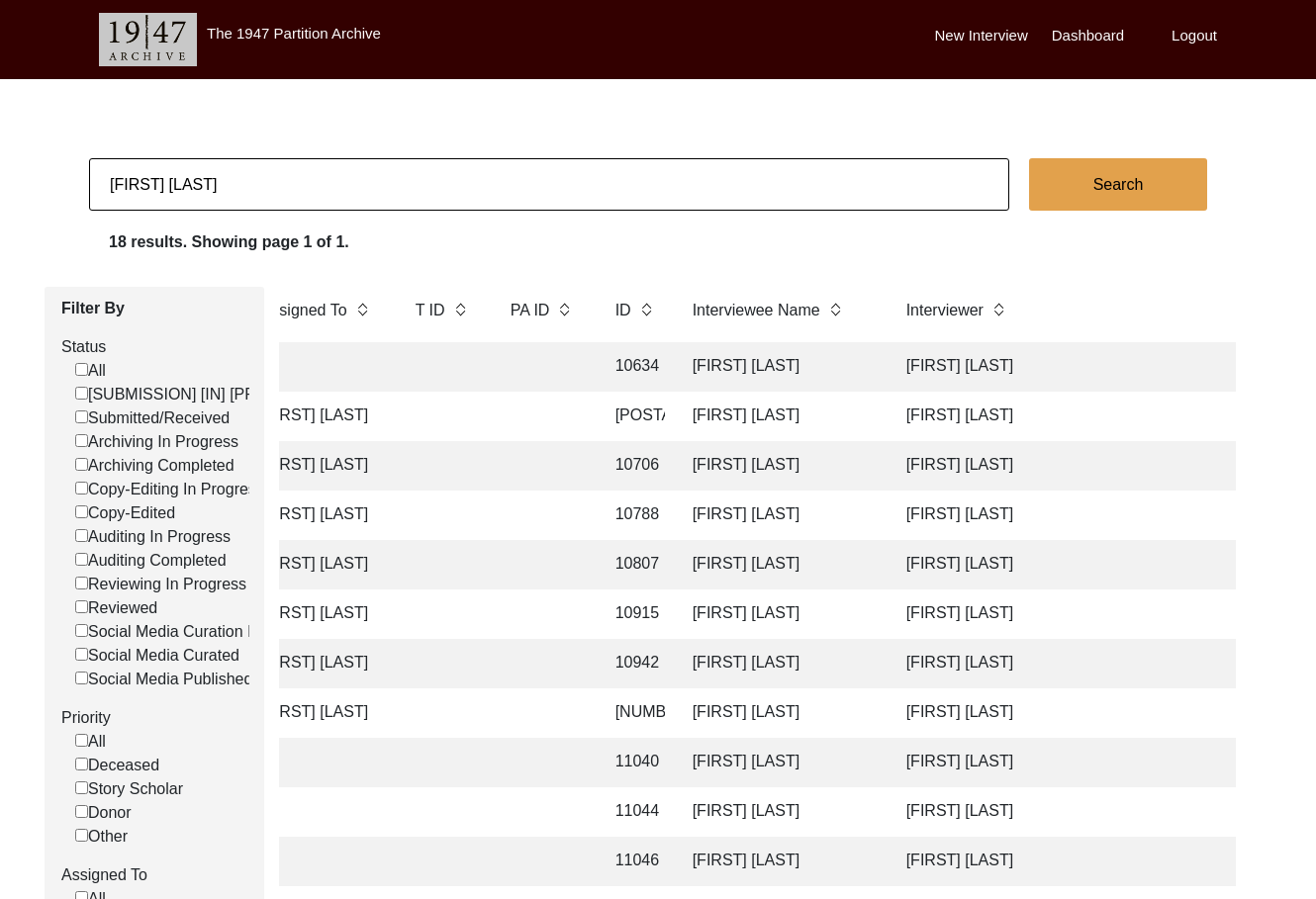 scroll, scrollTop: 0, scrollLeft: 0, axis: both 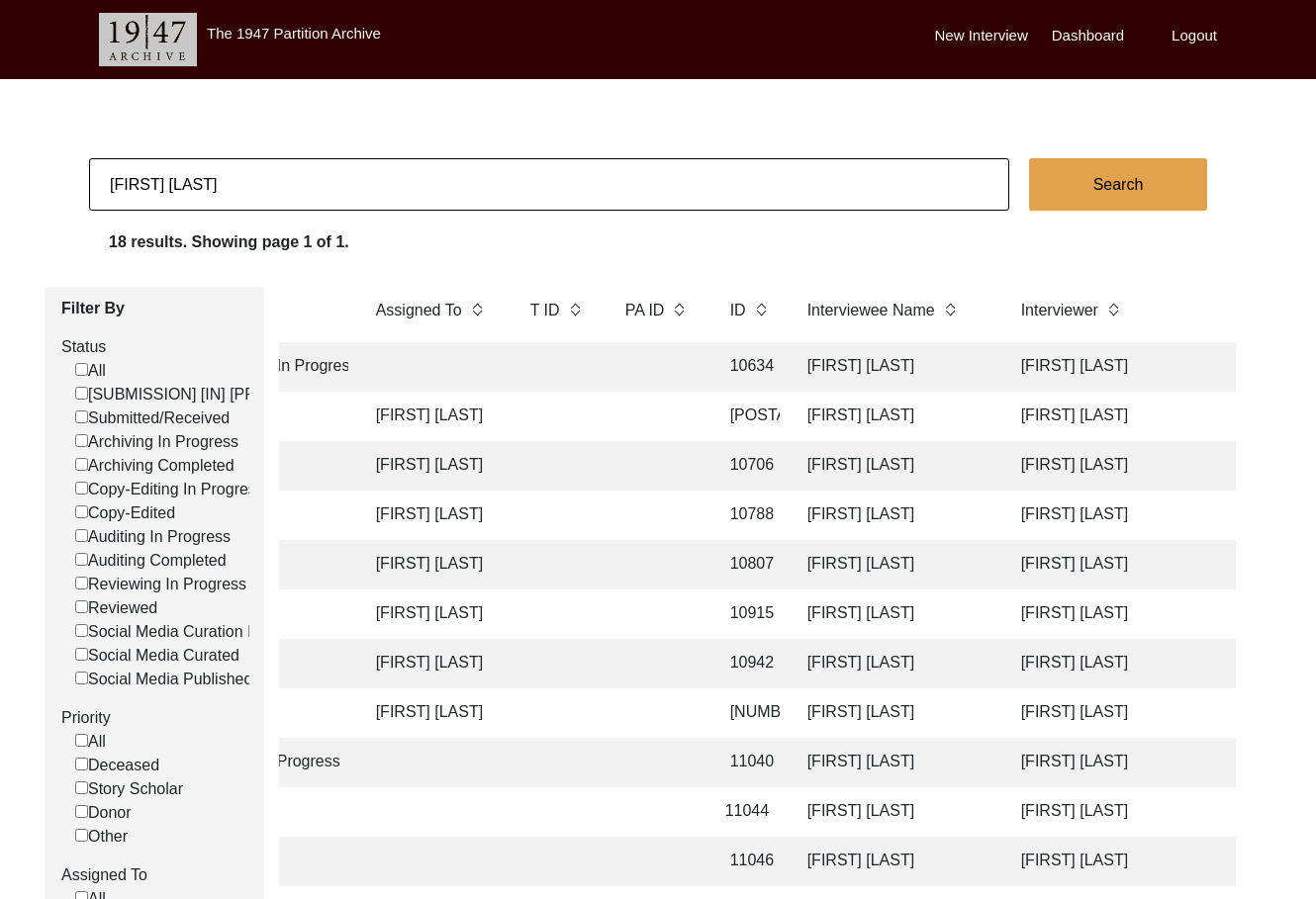 click on "[FIRST] [LAST]" at bounding box center (549, 184) 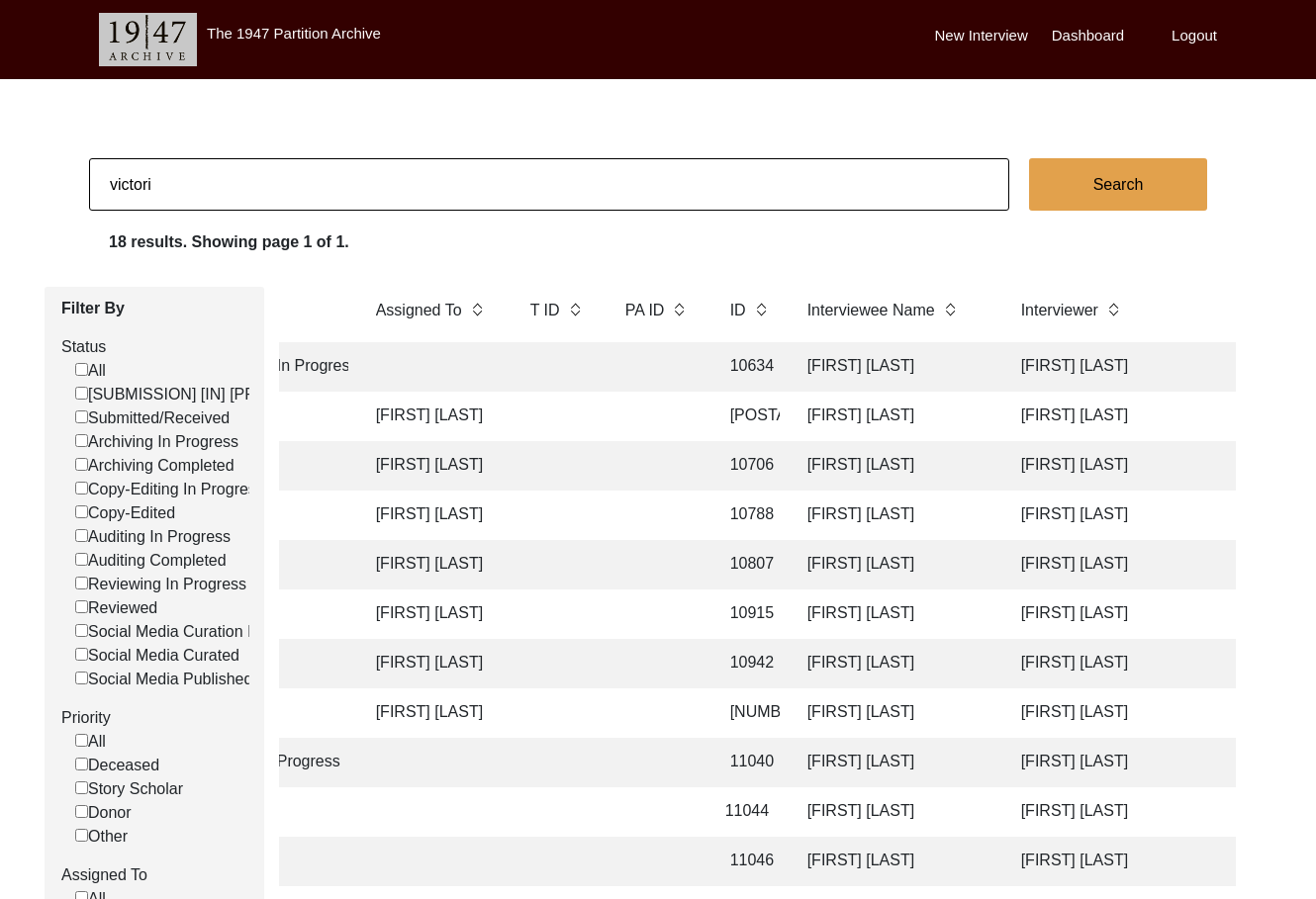 type on "[FIRST] [LAST]" 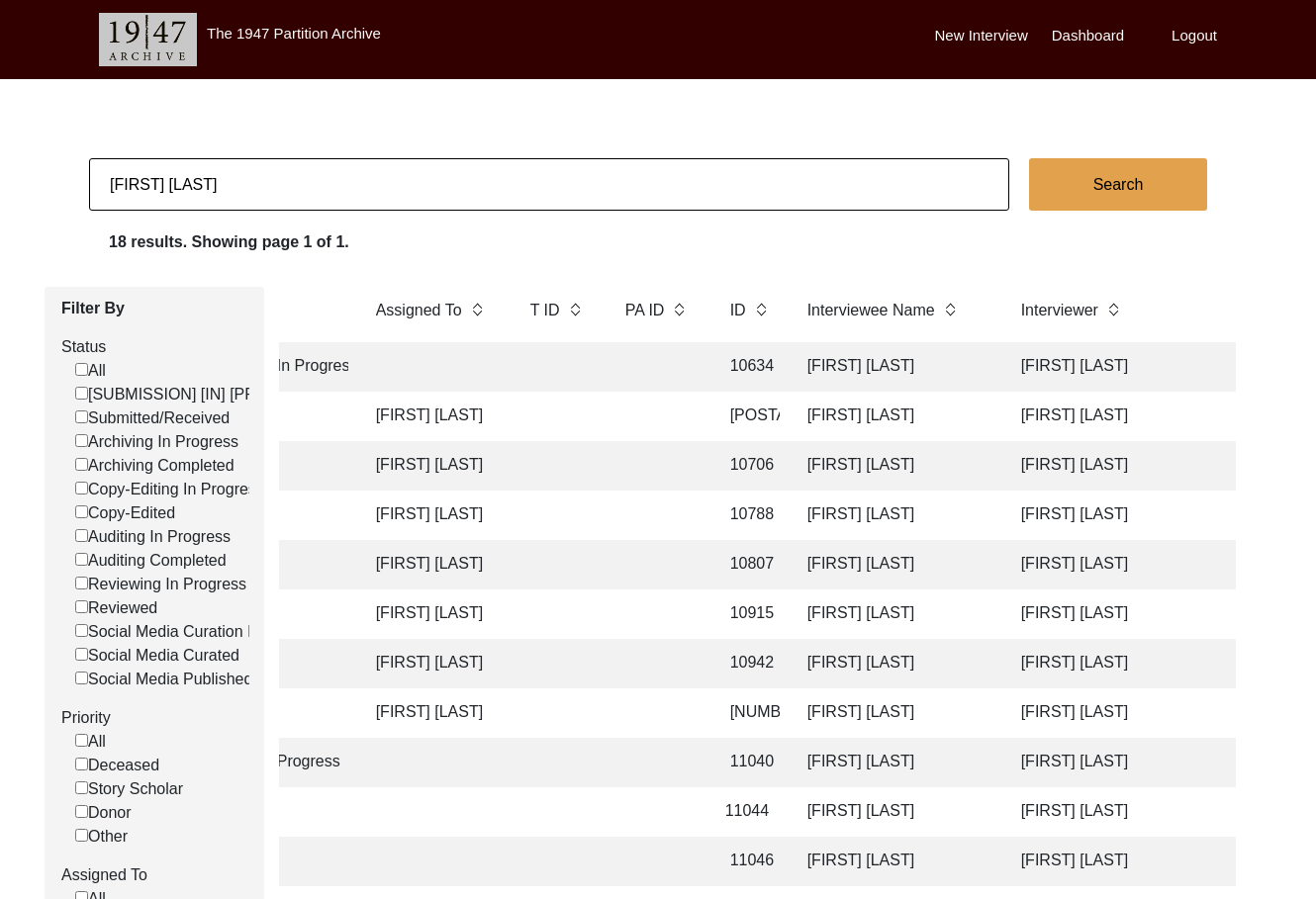 click on "Search" at bounding box center [1118, 184] 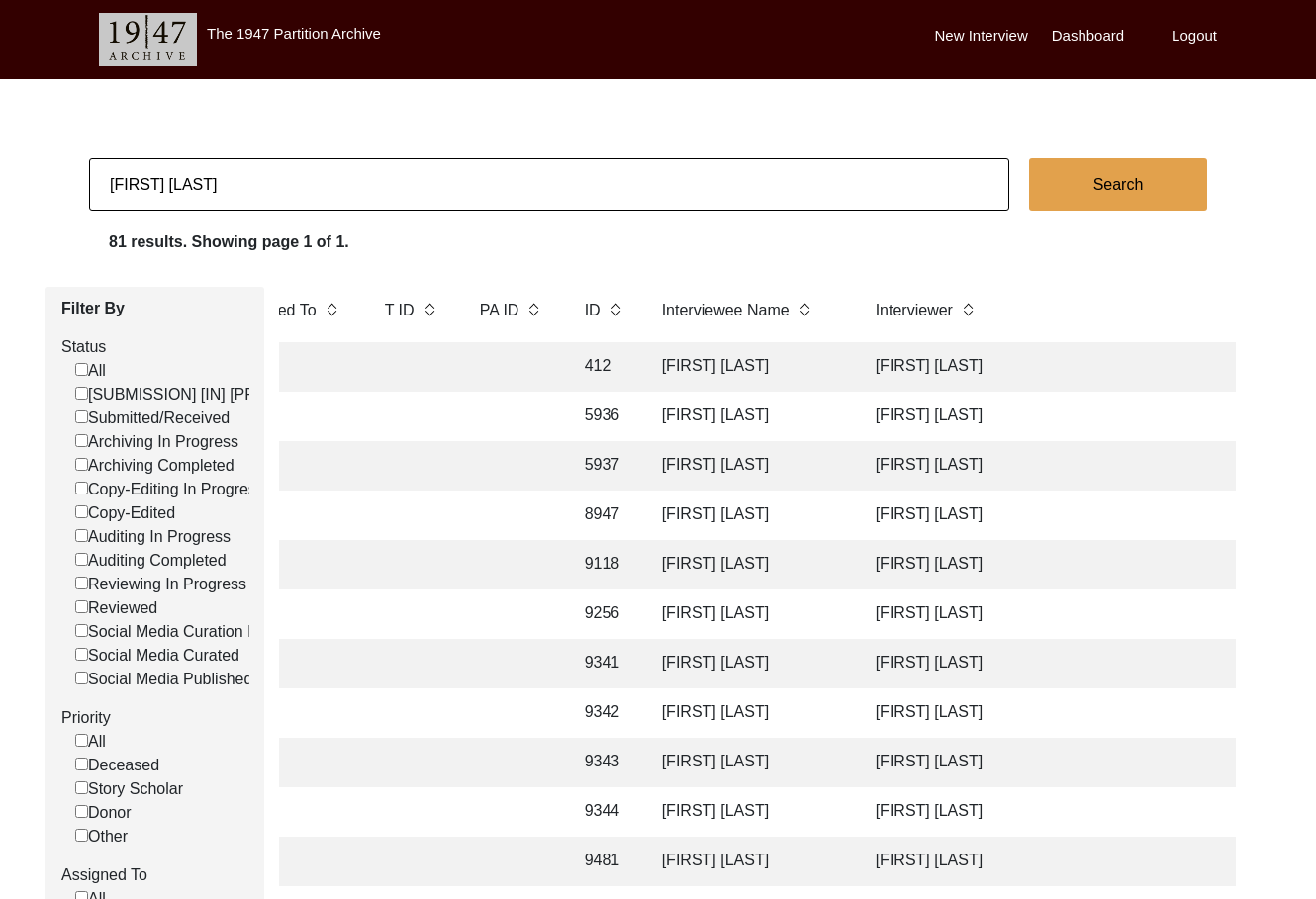 scroll, scrollTop: 0, scrollLeft: 367, axis: horizontal 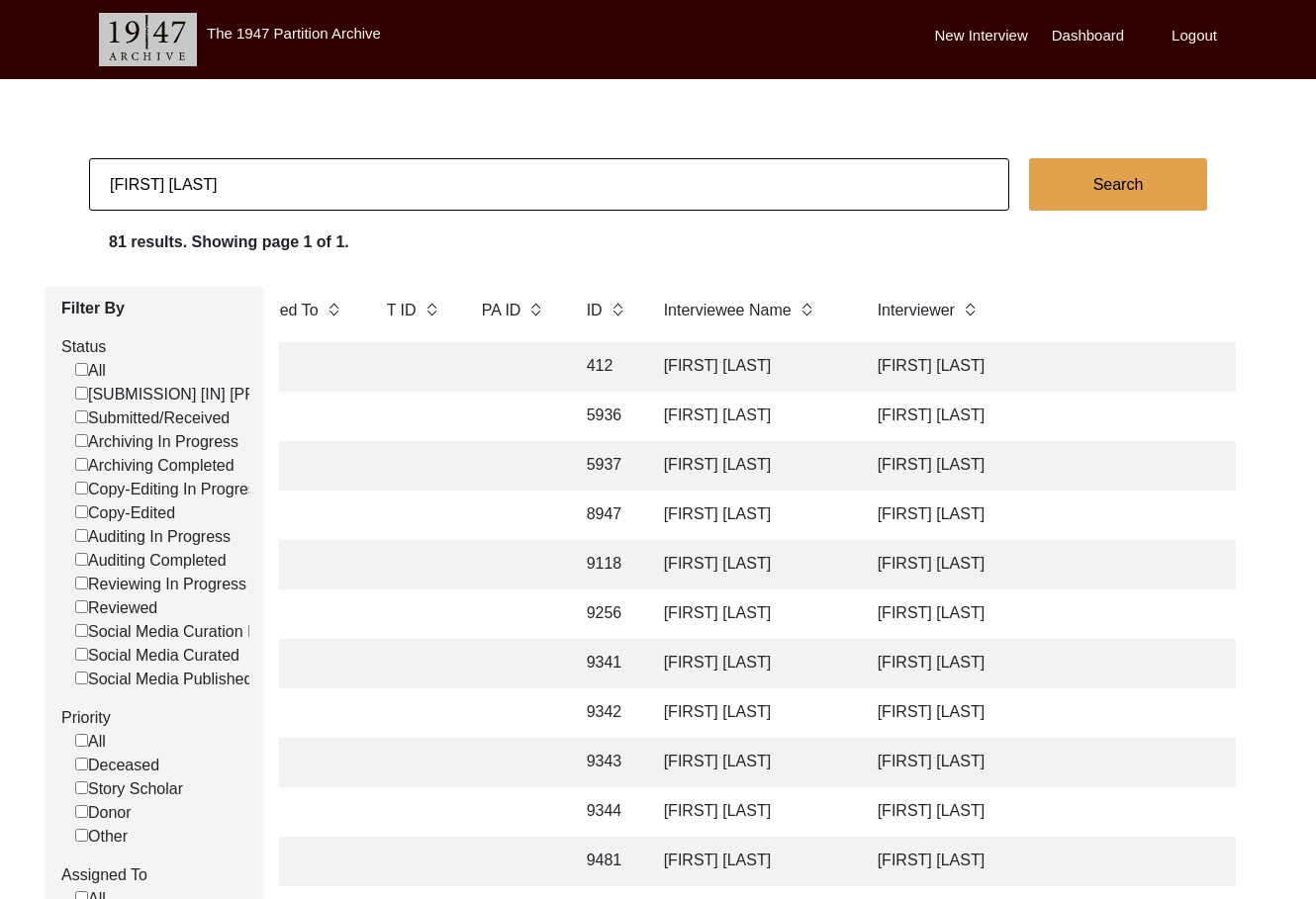 click on "Logout" at bounding box center (1194, 36) 